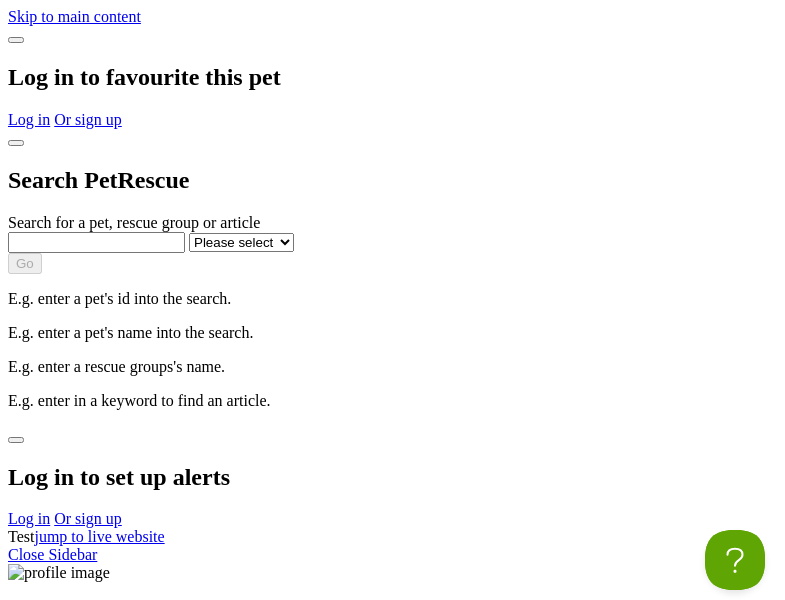 scroll, scrollTop: 0, scrollLeft: 0, axis: both 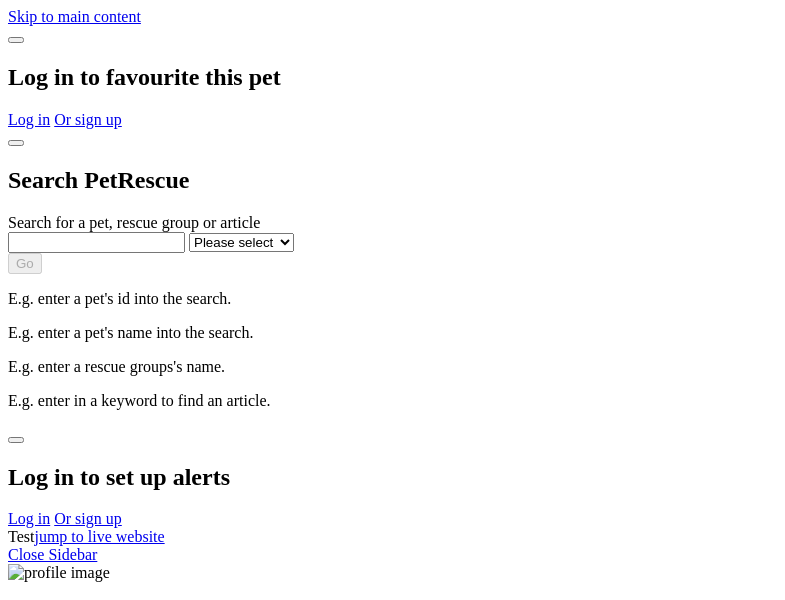 select 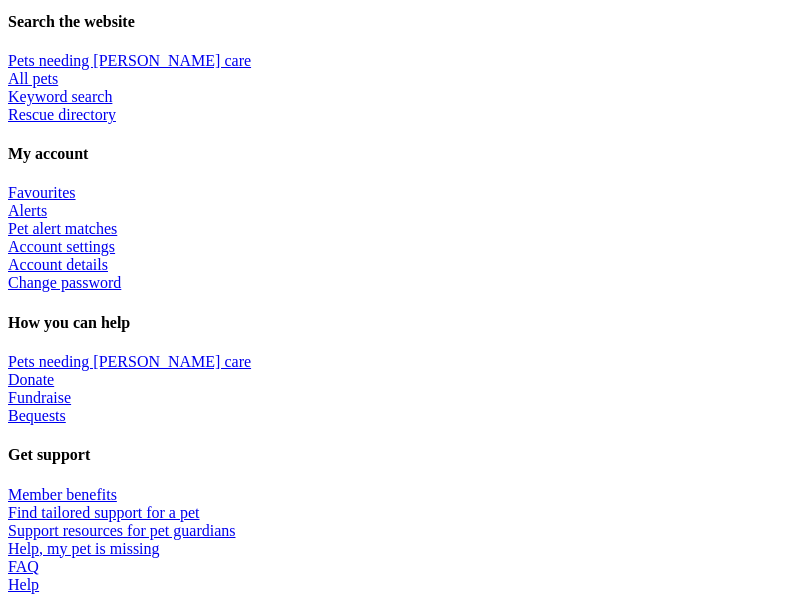 click at bounding box center [412, 2134] 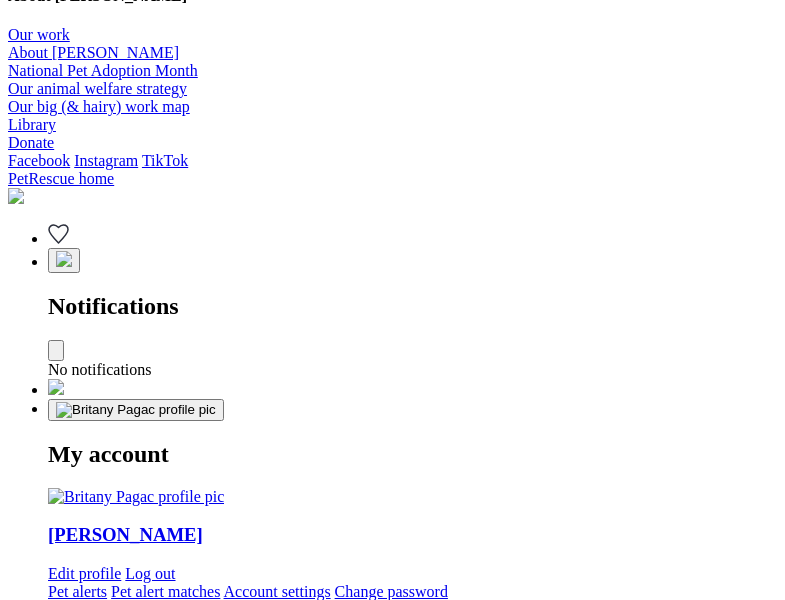 click at bounding box center [335, 2251] 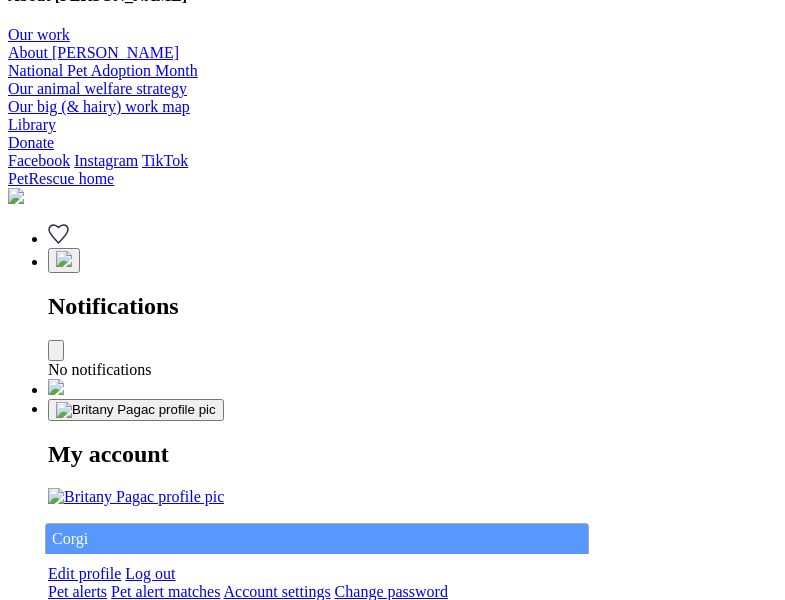 type on "Corgi" 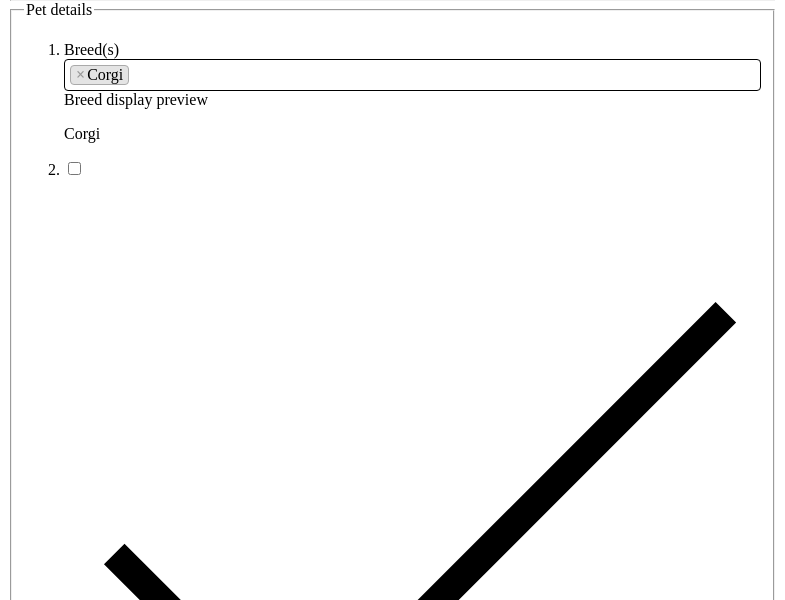 click at bounding box center [293, 6344] 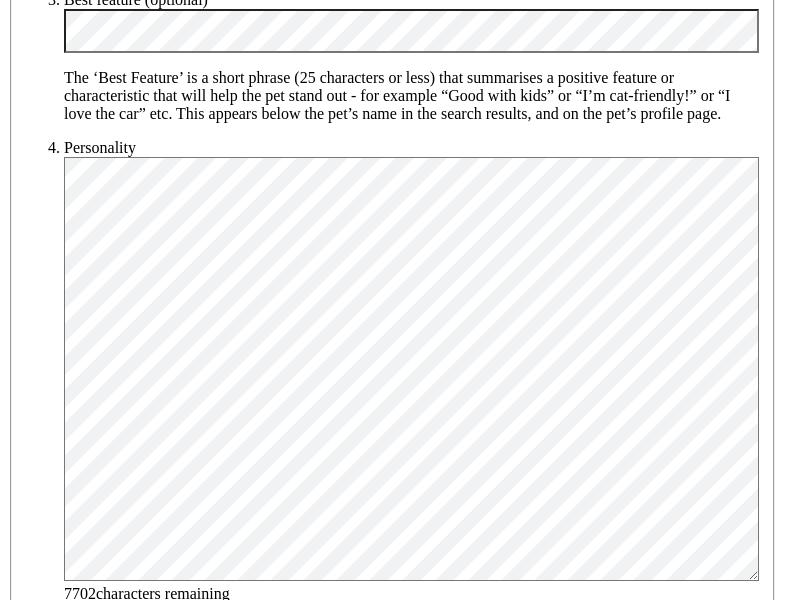 click on "Male" at bounding box center (208, 1679) 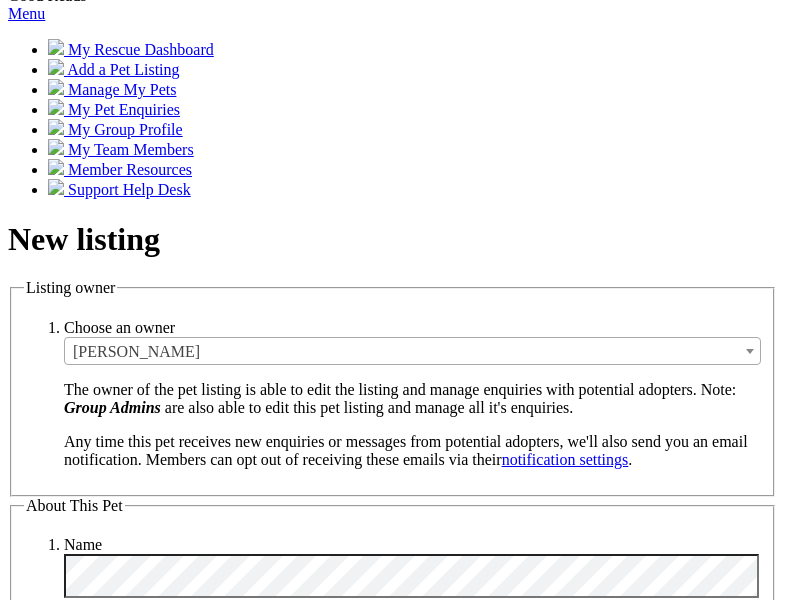 click on "Small" at bounding box center [138, 5335] 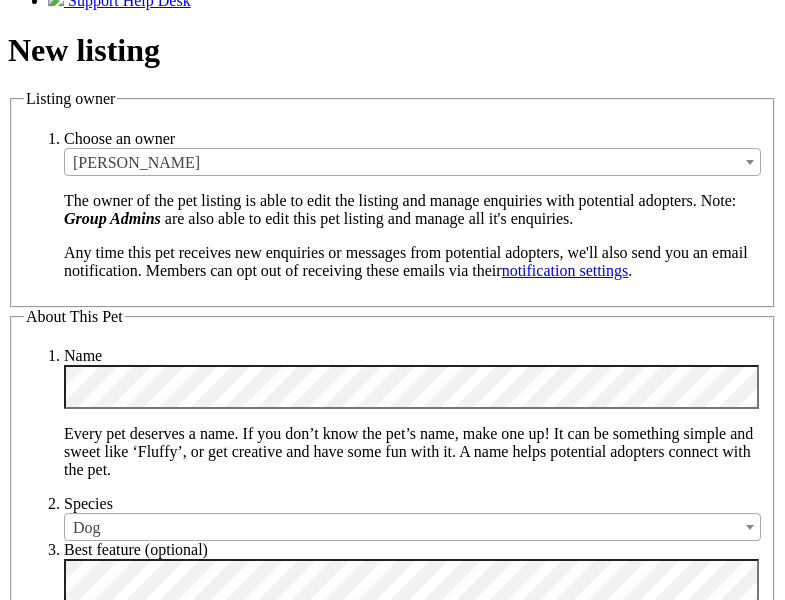 click on "Yes" at bounding box center [131, 6454] 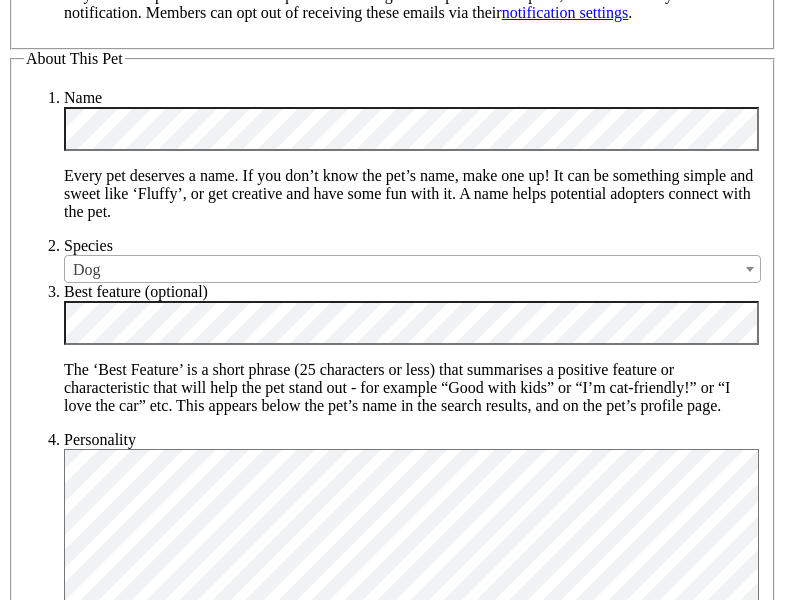 click on "Yes" at bounding box center [131, 6475] 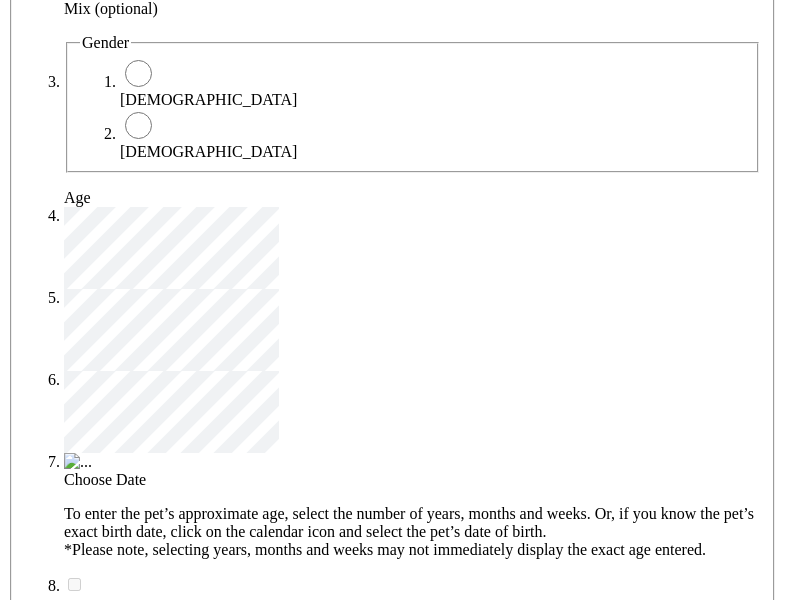 type on "14FEO934M45O193" 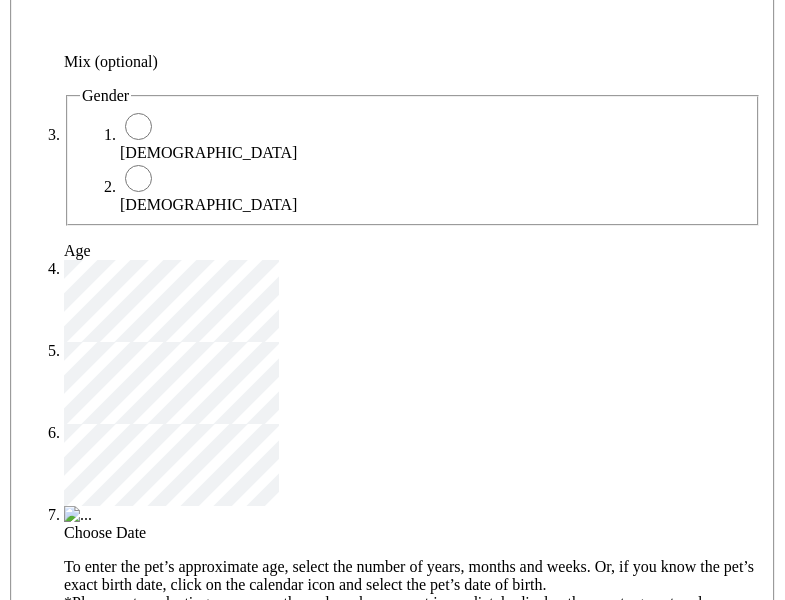 click on "No" at bounding box center [130, 4796] 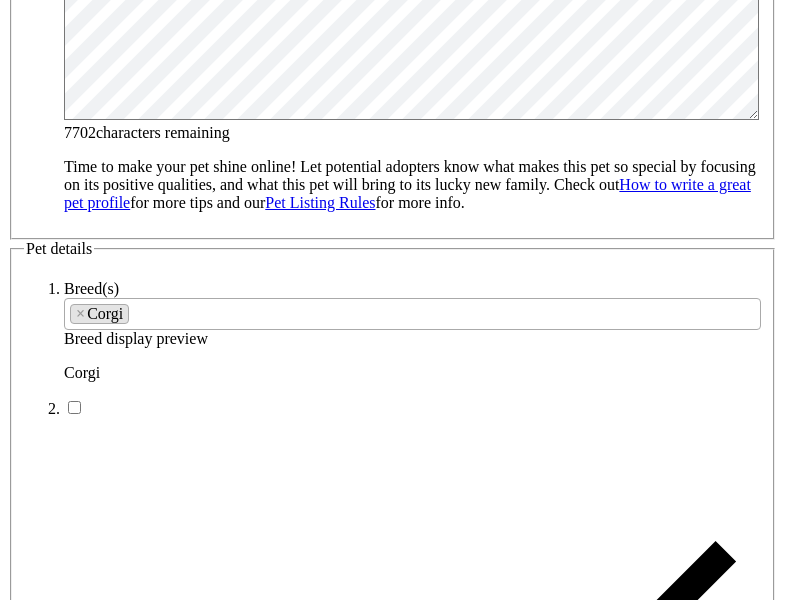 click on "SA" at bounding box center (90, 10336) 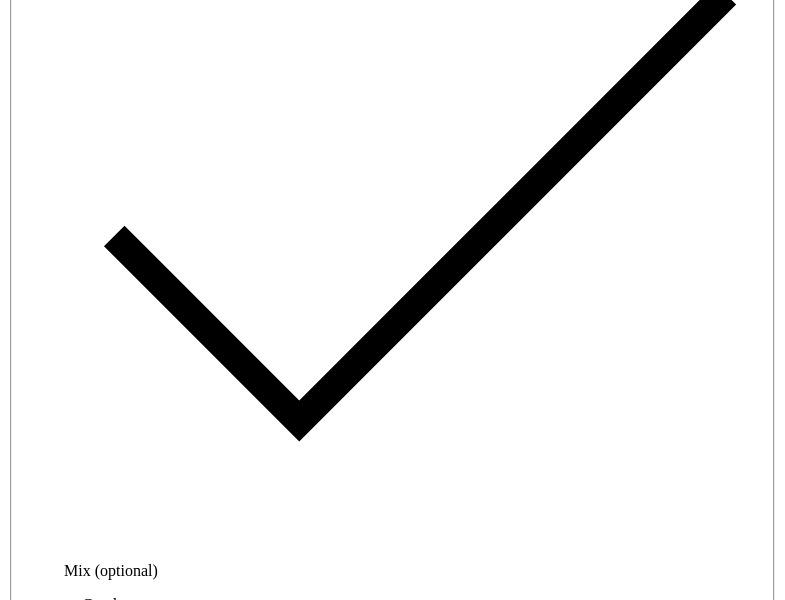 click on "Email" at bounding box center (139, 17536) 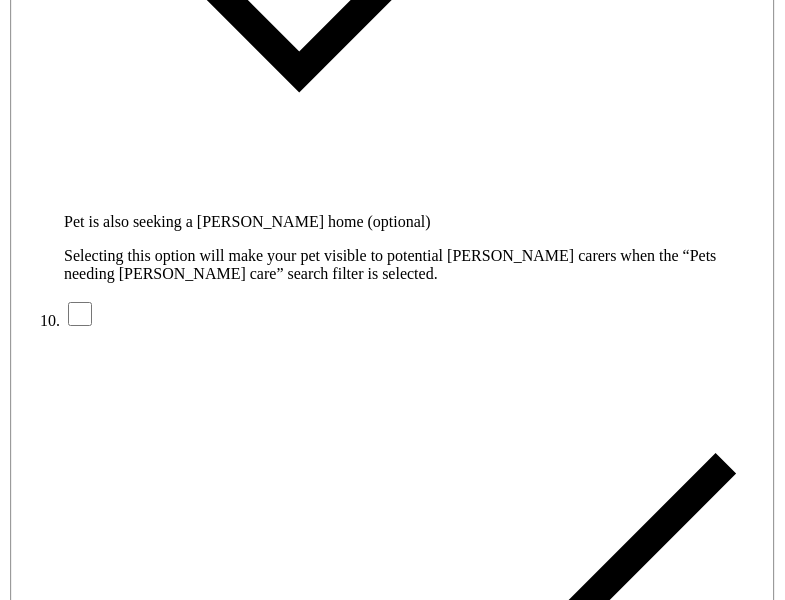 click on "Create Listing" at bounding box center (113, 16121) 